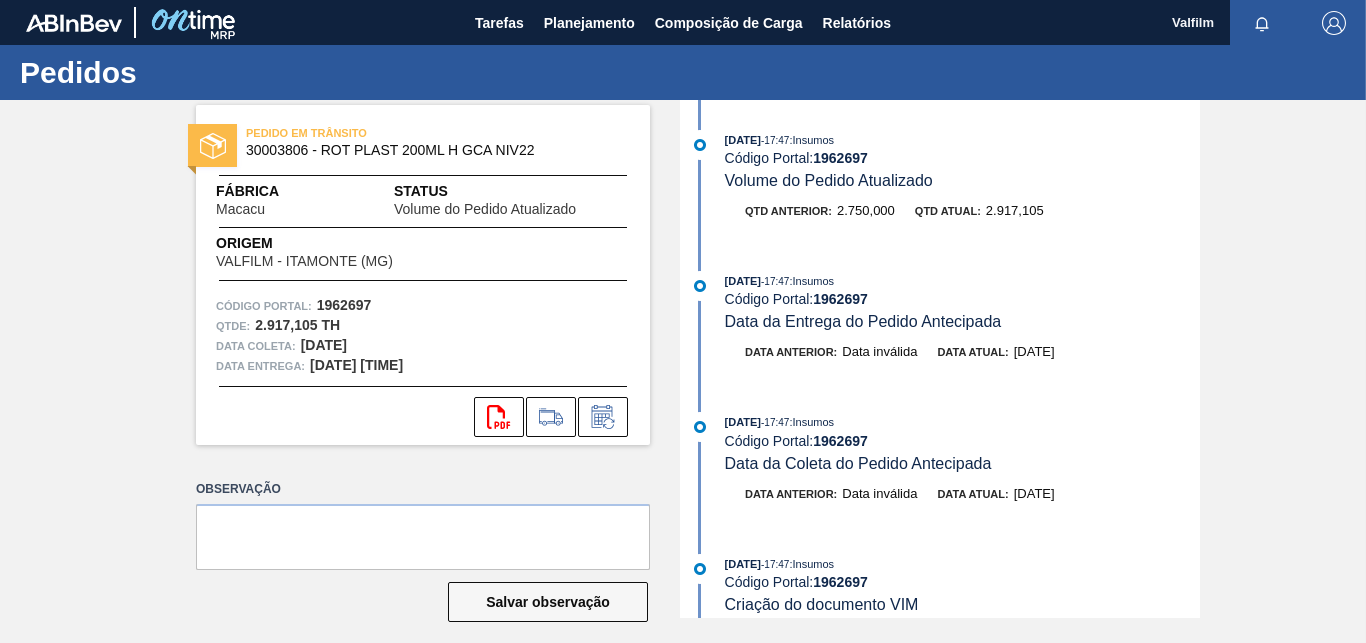 scroll, scrollTop: 0, scrollLeft: 0, axis: both 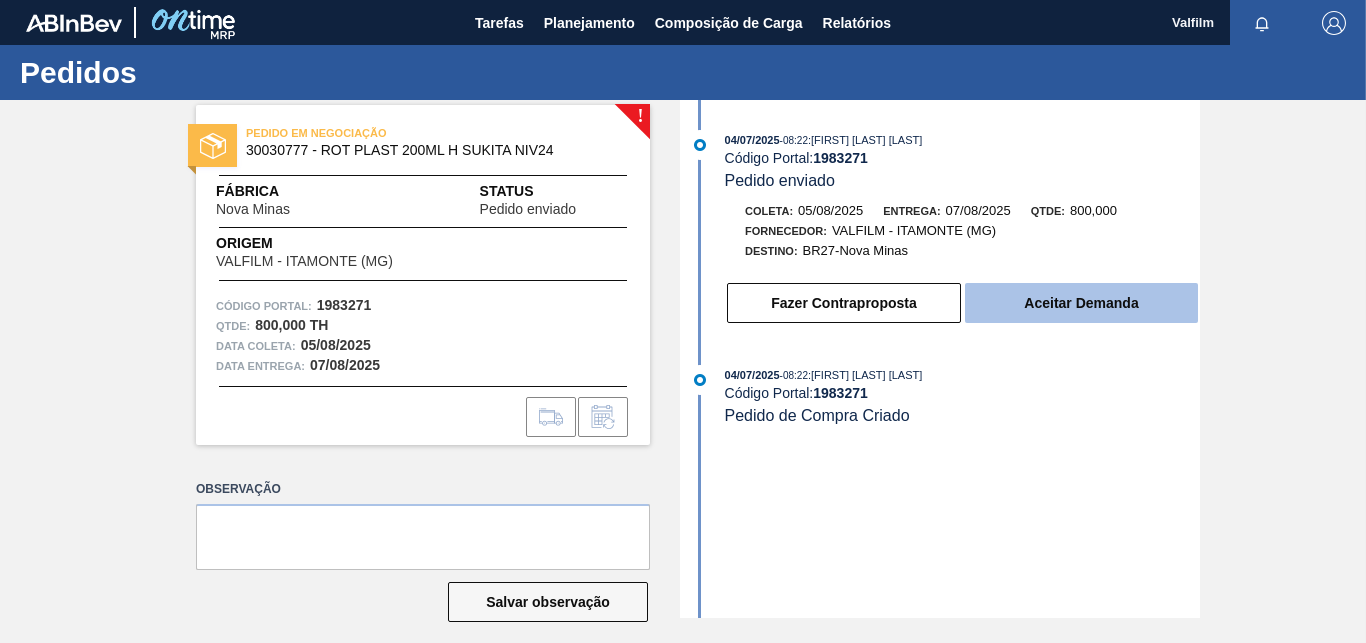 click on "Aceitar Demanda" at bounding box center (1081, 303) 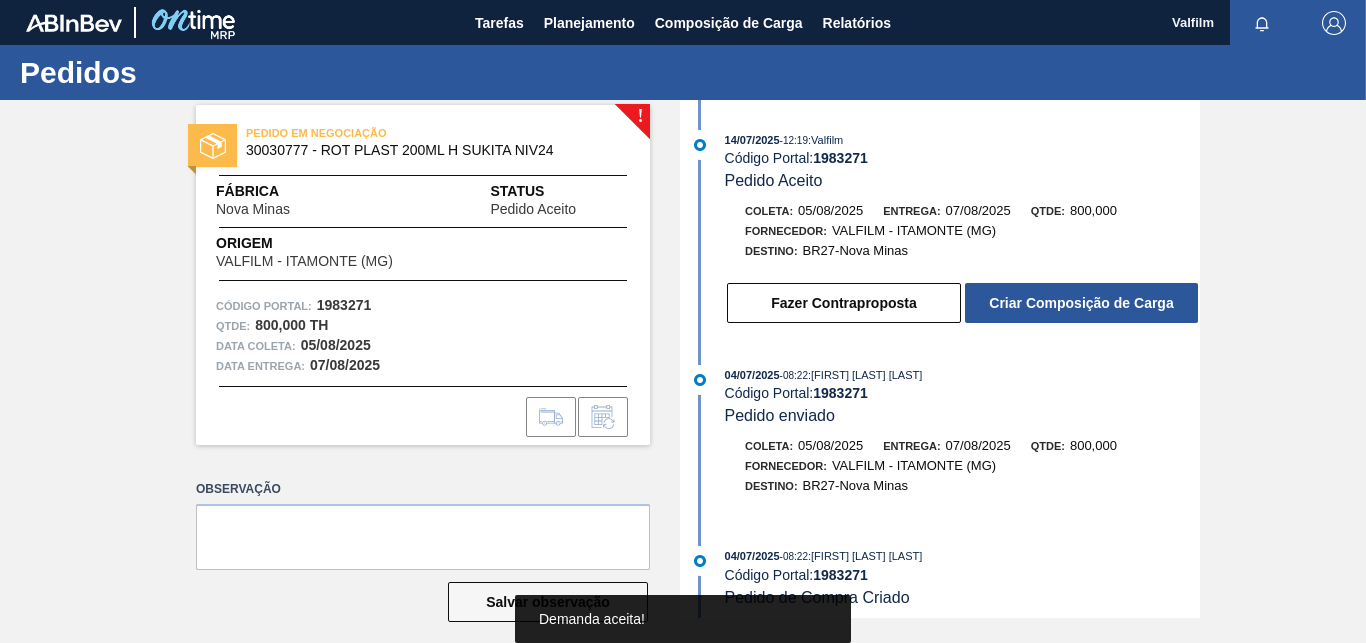 click on "Criar Composição de Carga" at bounding box center [1081, 303] 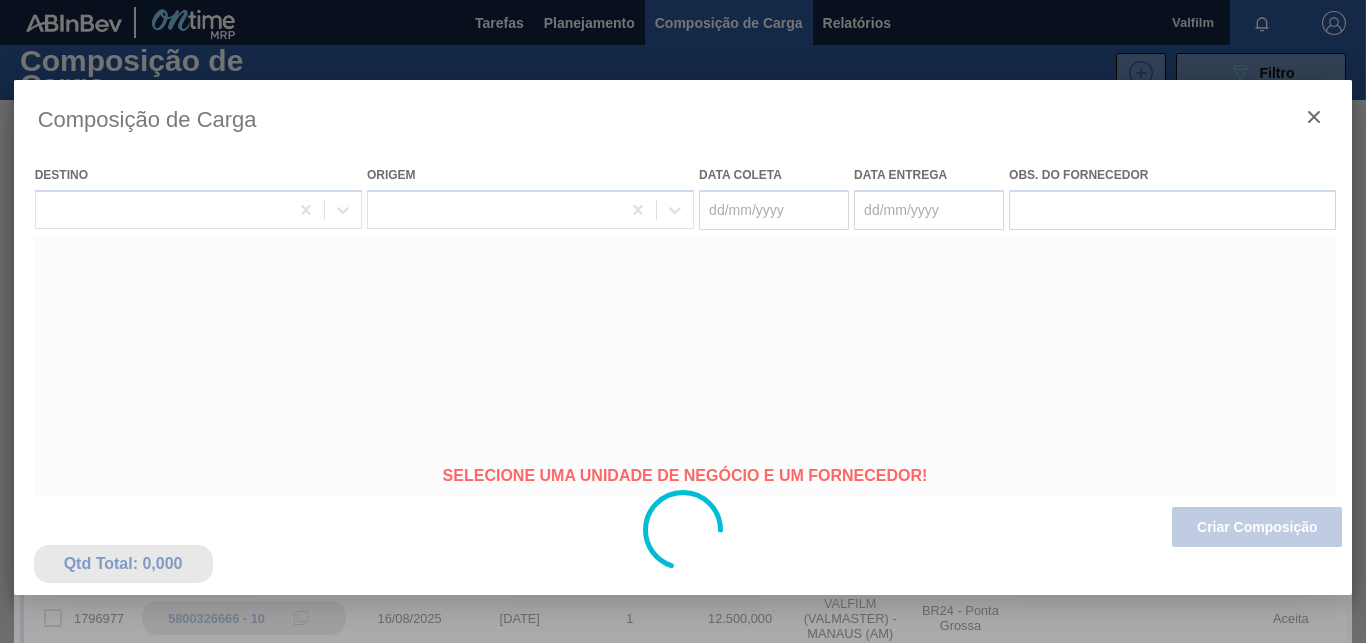 type on "05/08/2025" 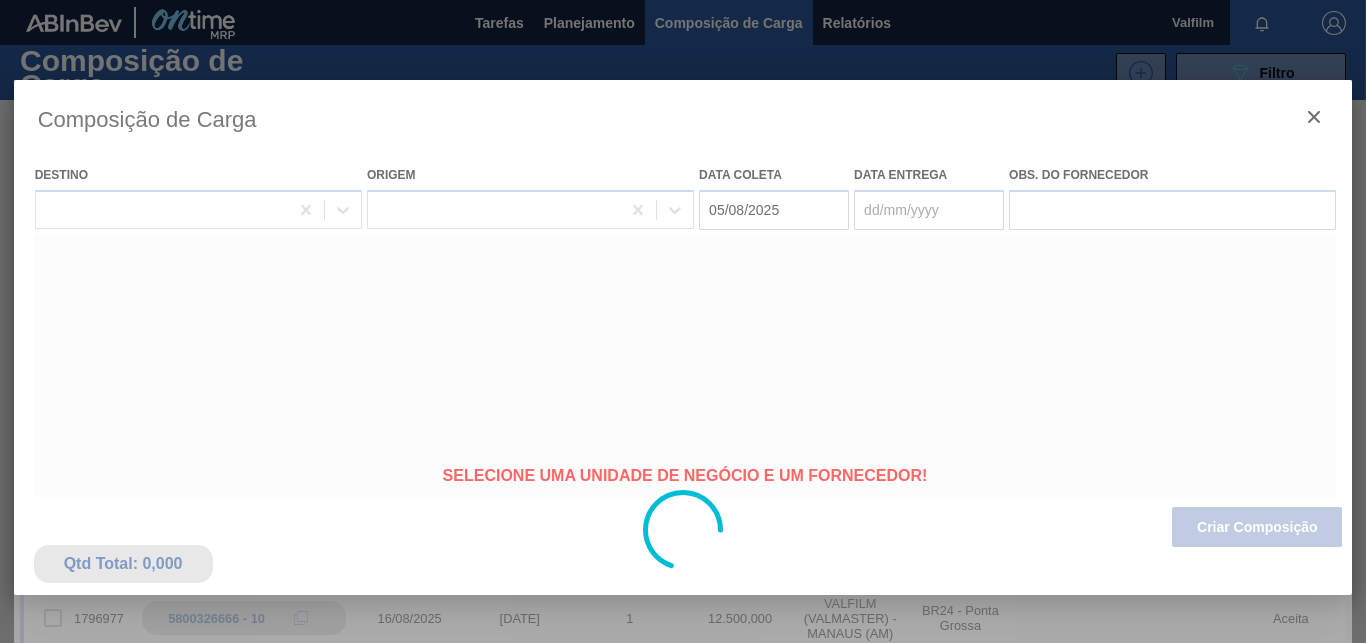 type on "07/08/2025" 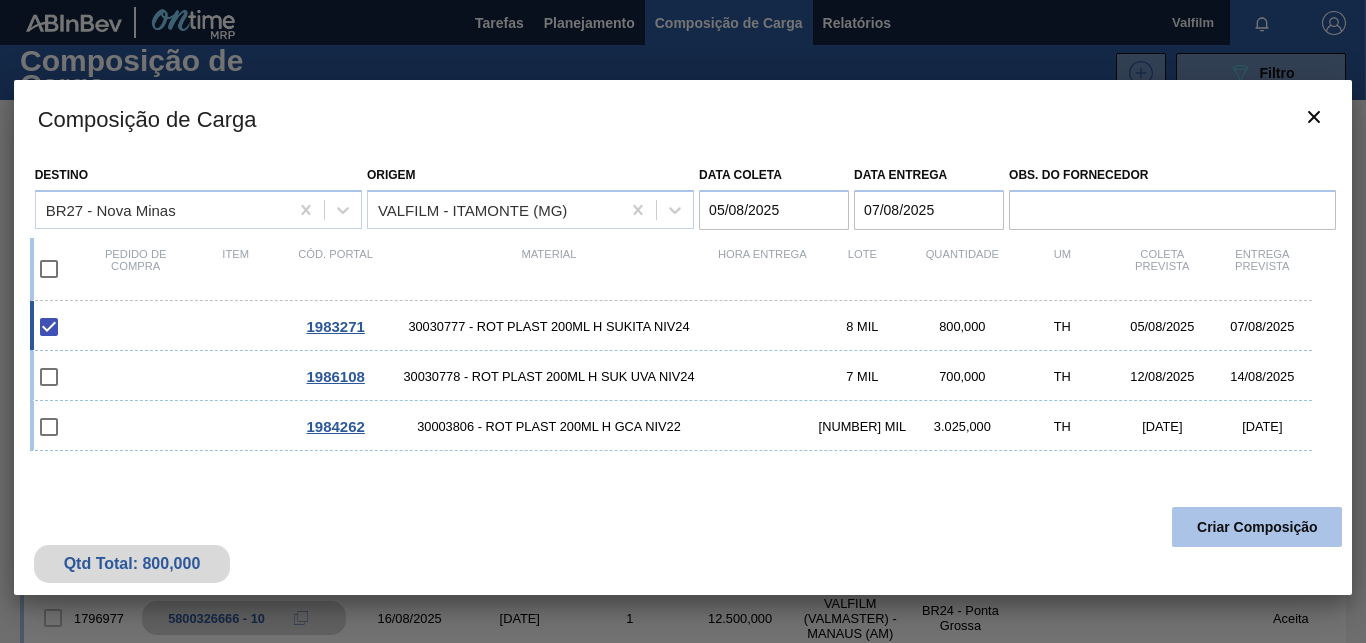 click on "Criar Composição" at bounding box center [1257, 527] 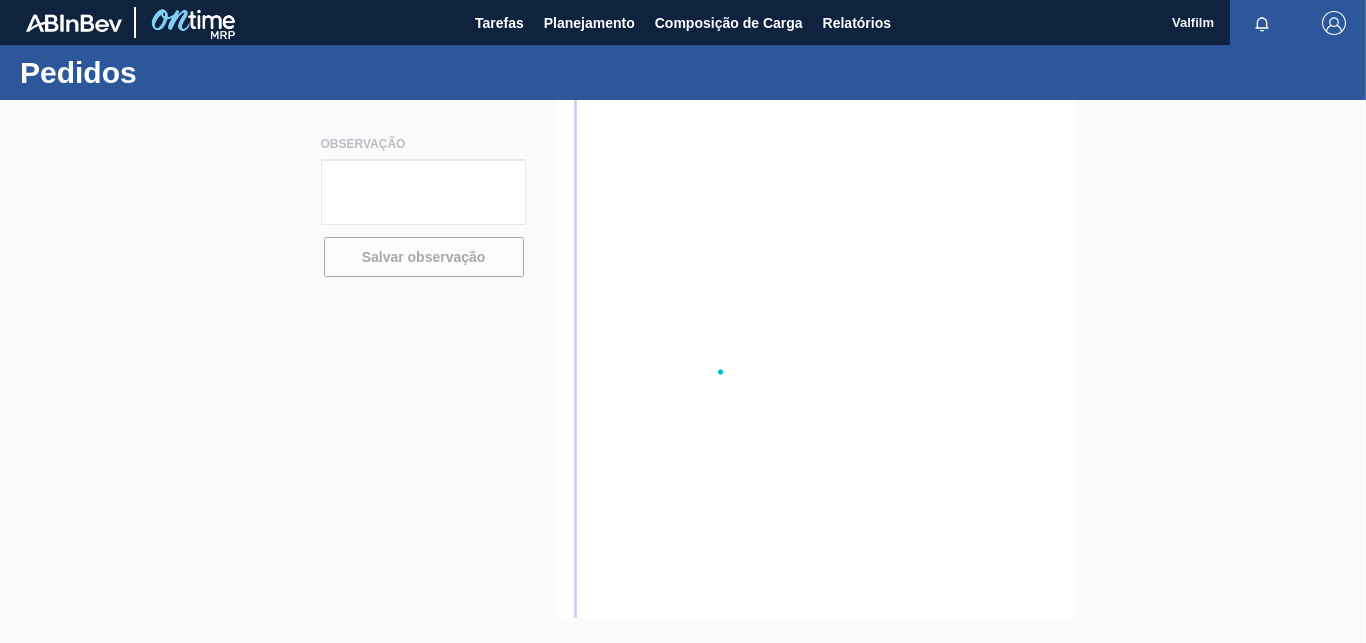 scroll, scrollTop: 0, scrollLeft: 0, axis: both 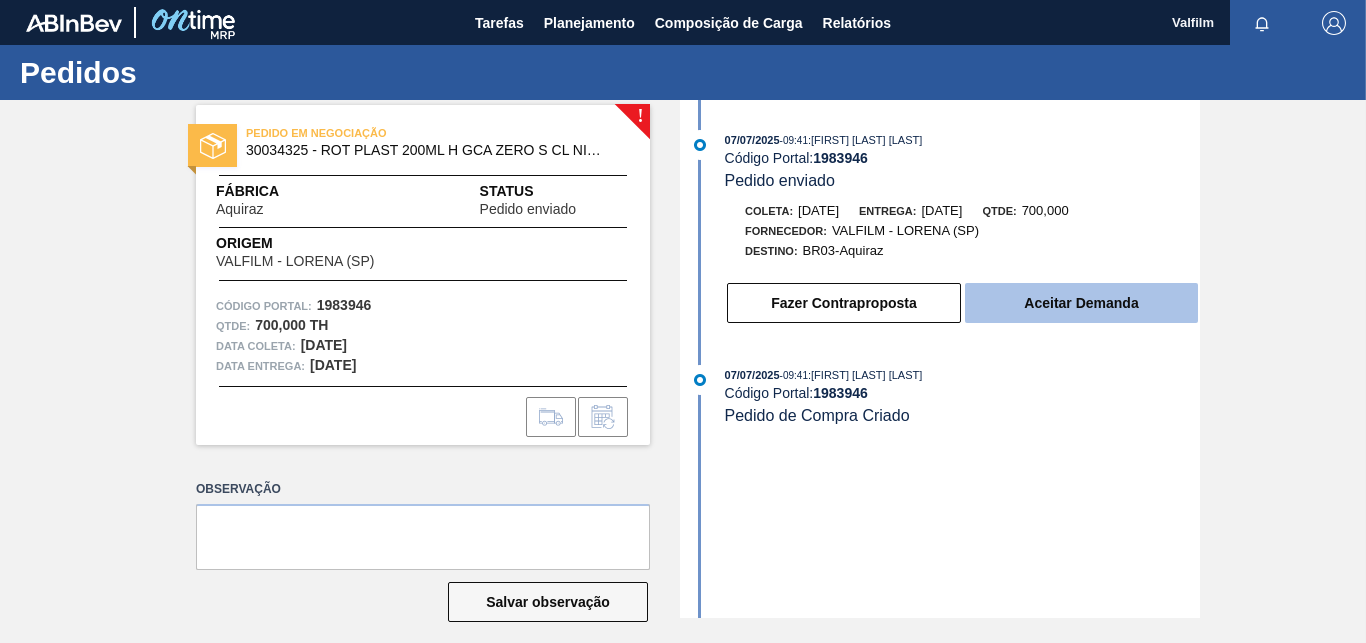 click on "Aceitar Demanda" at bounding box center (1081, 303) 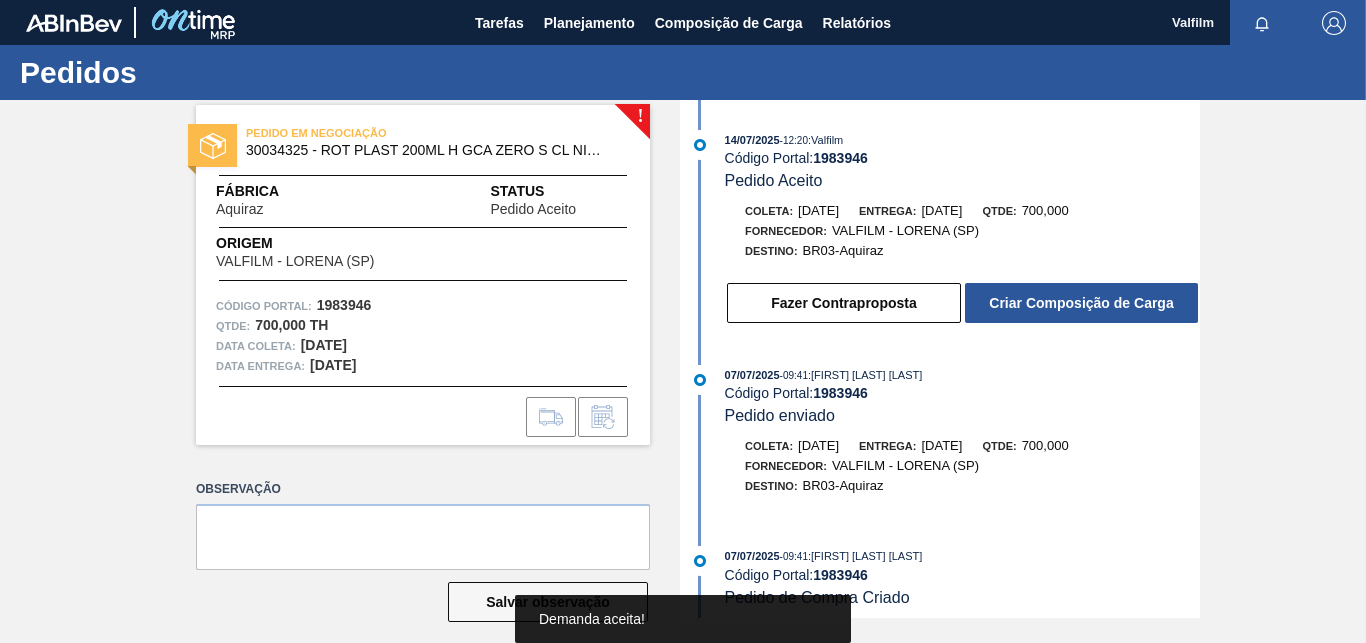 click on "Criar Composição de Carga" at bounding box center (1081, 303) 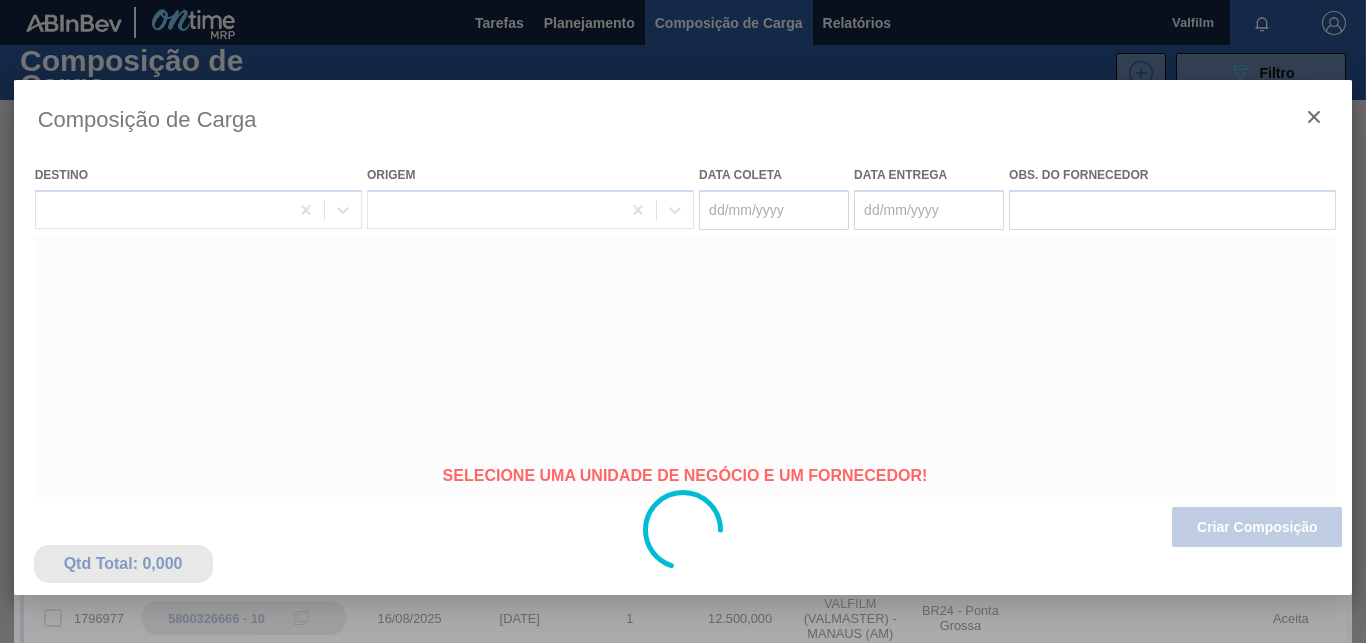 type on "02/09/2025" 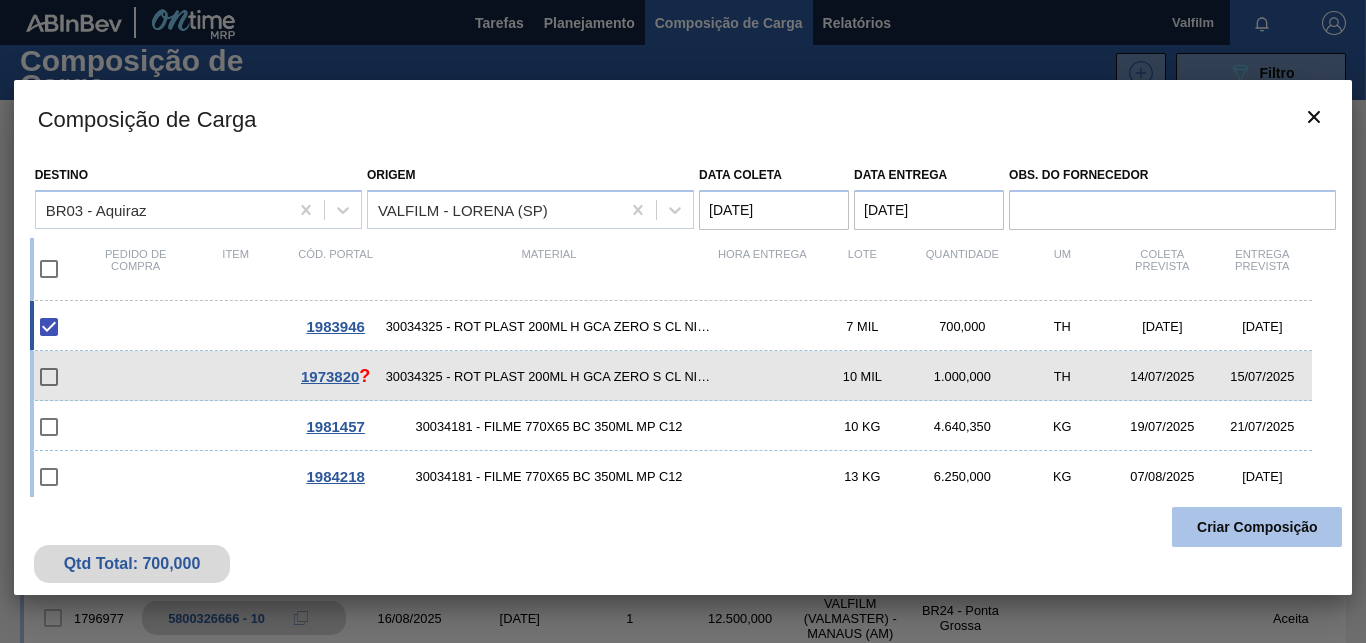 click on "Criar Composição" at bounding box center [1257, 527] 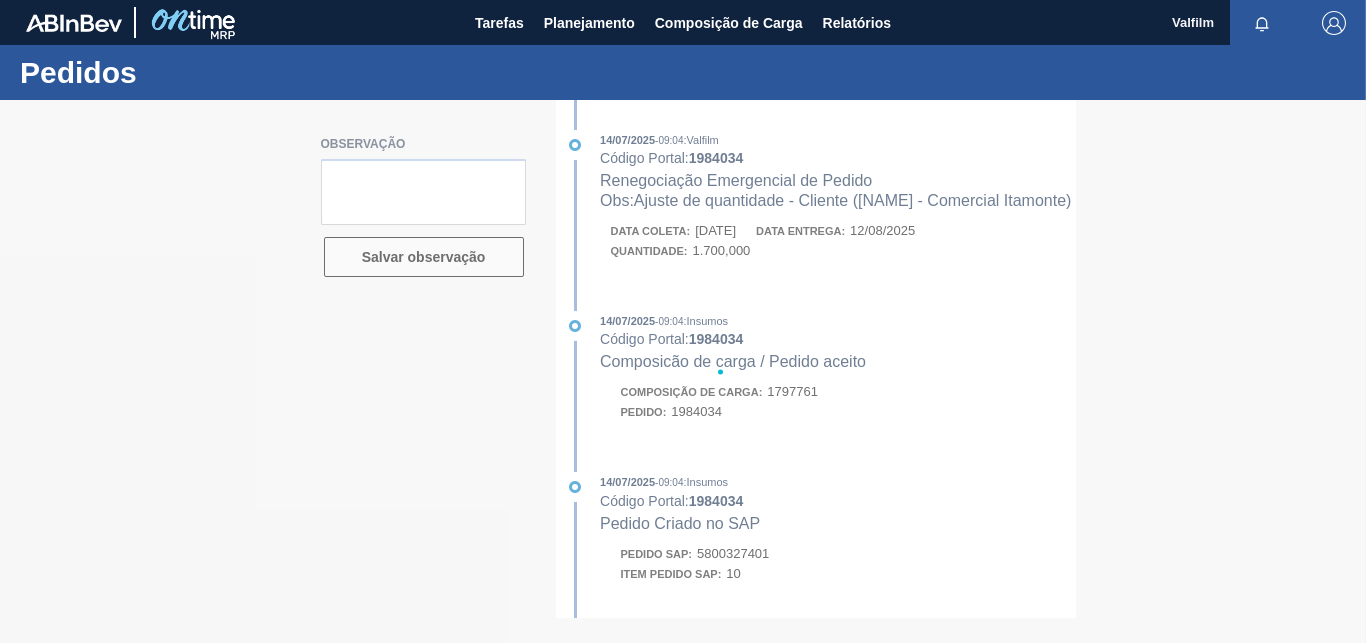 scroll, scrollTop: 0, scrollLeft: 0, axis: both 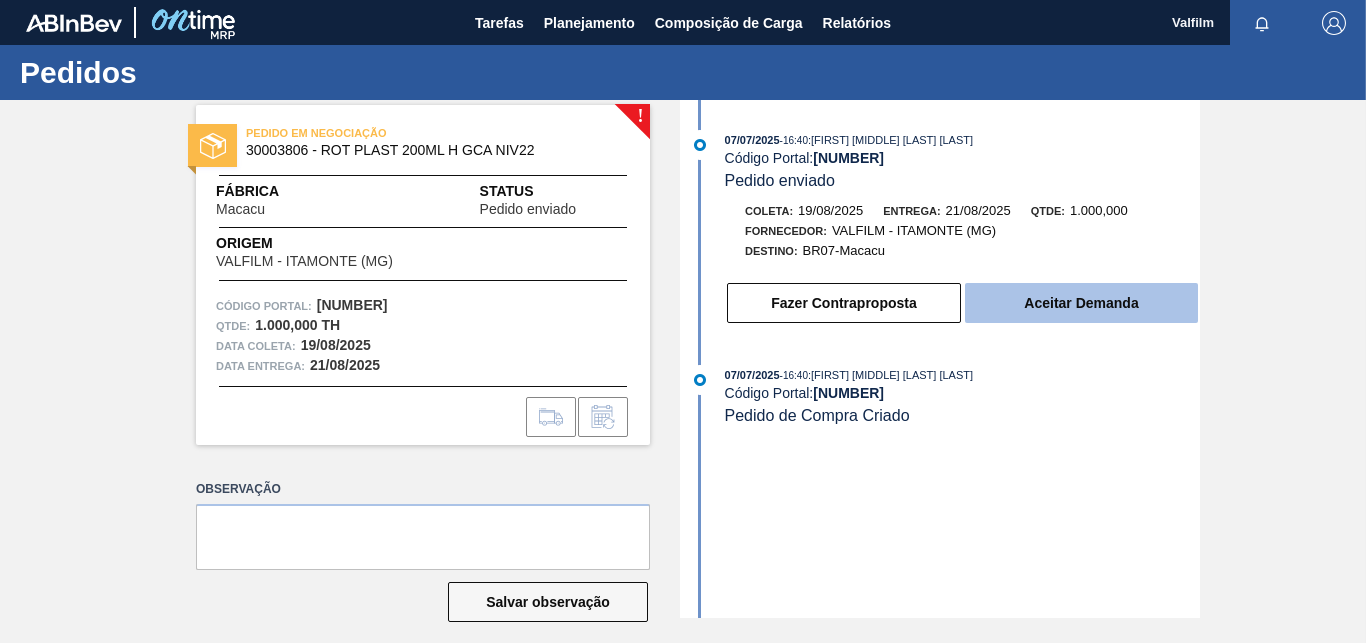 click on "Aceitar Demanda" at bounding box center (1081, 303) 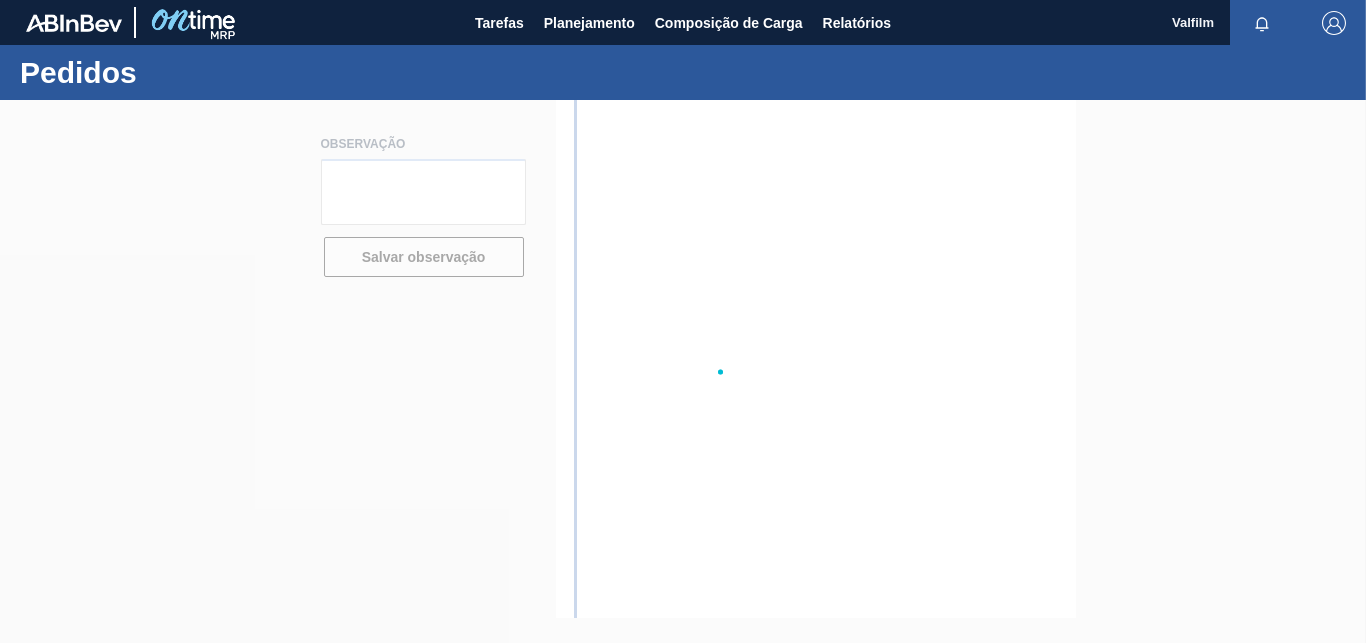 scroll, scrollTop: 0, scrollLeft: 0, axis: both 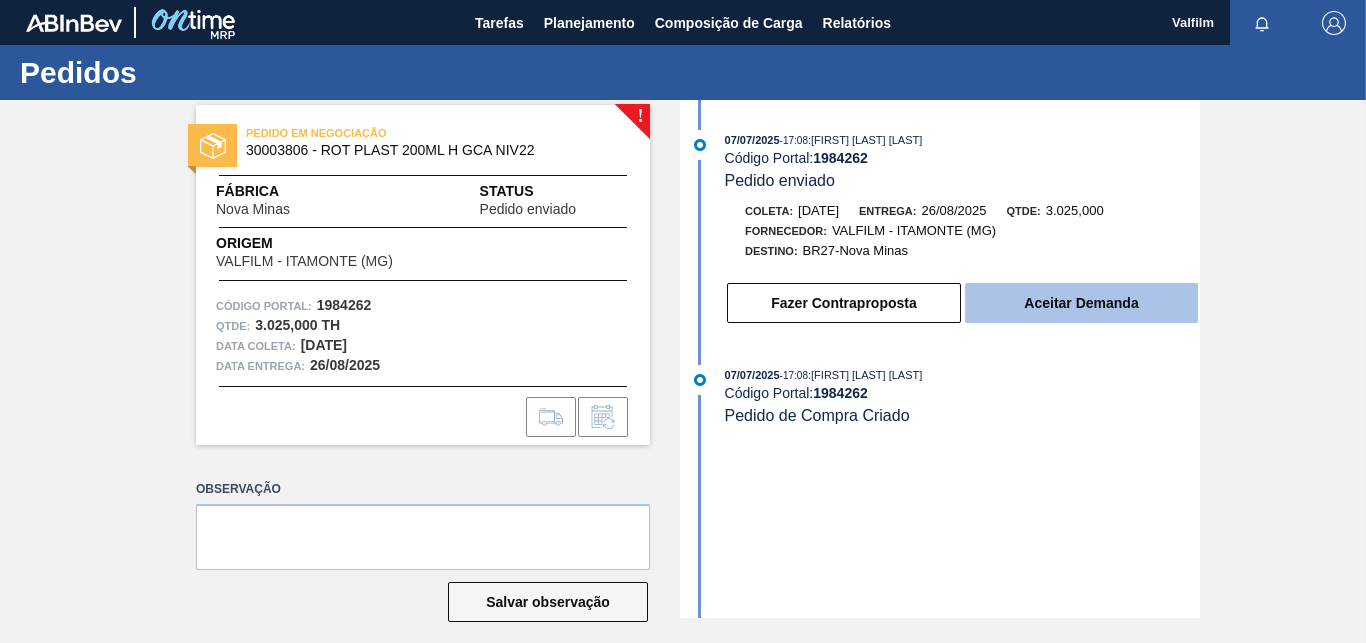 click on "Aceitar Demanda" at bounding box center [1081, 303] 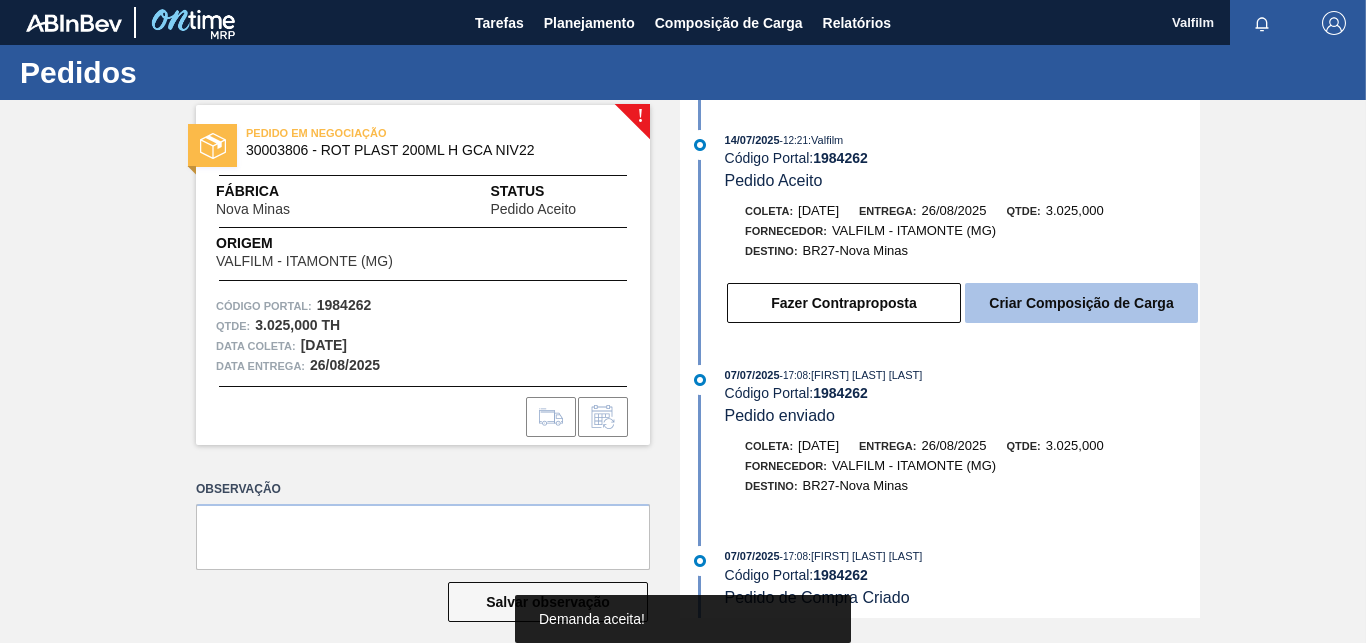 click on "Criar Composição de Carga" at bounding box center (1081, 303) 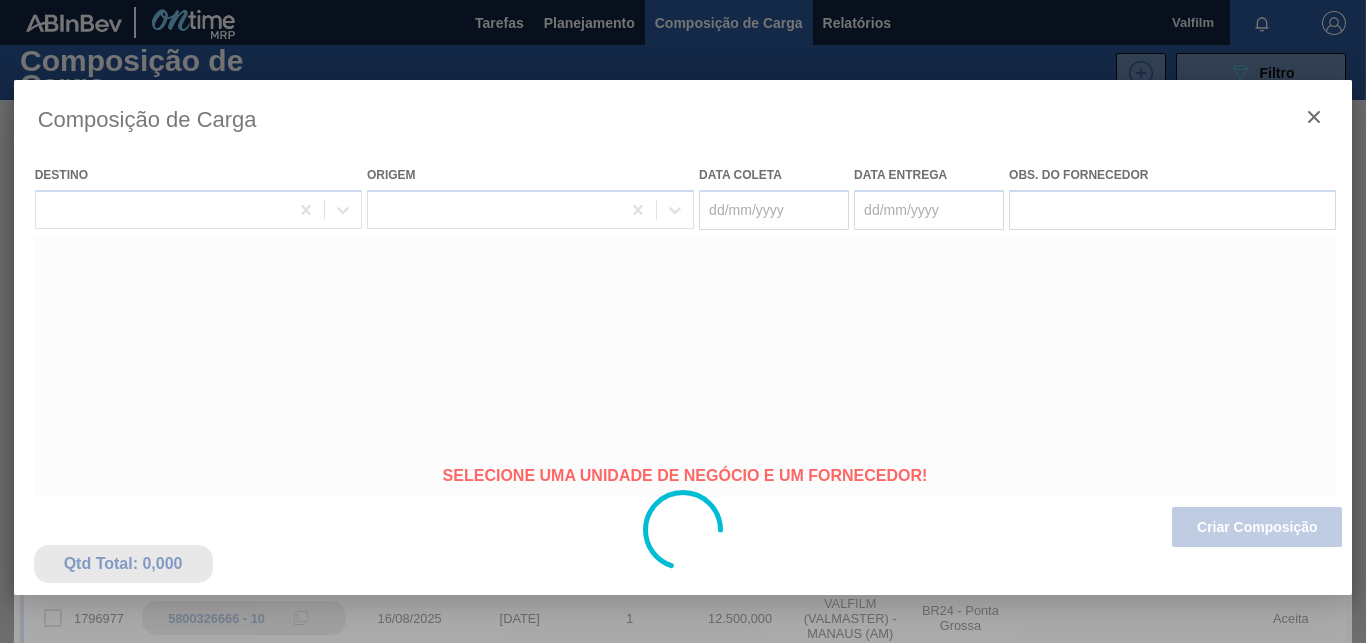 type on "[DATE]" 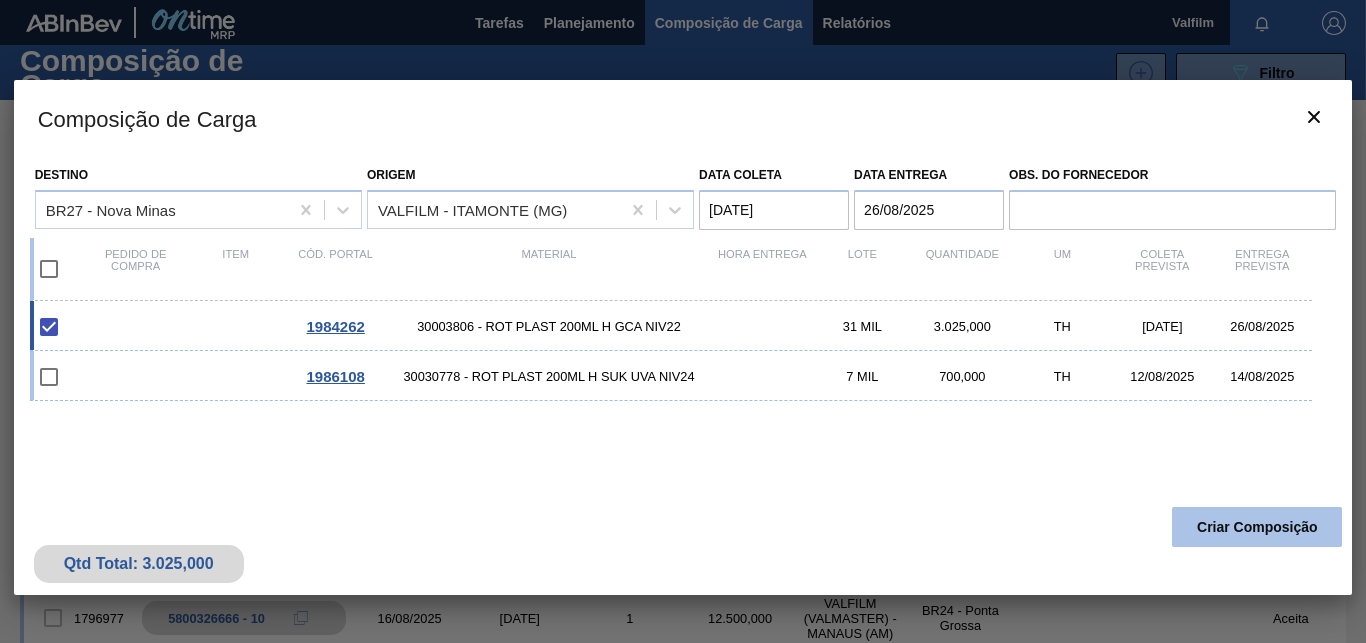 click on "Criar Composição" at bounding box center [1257, 527] 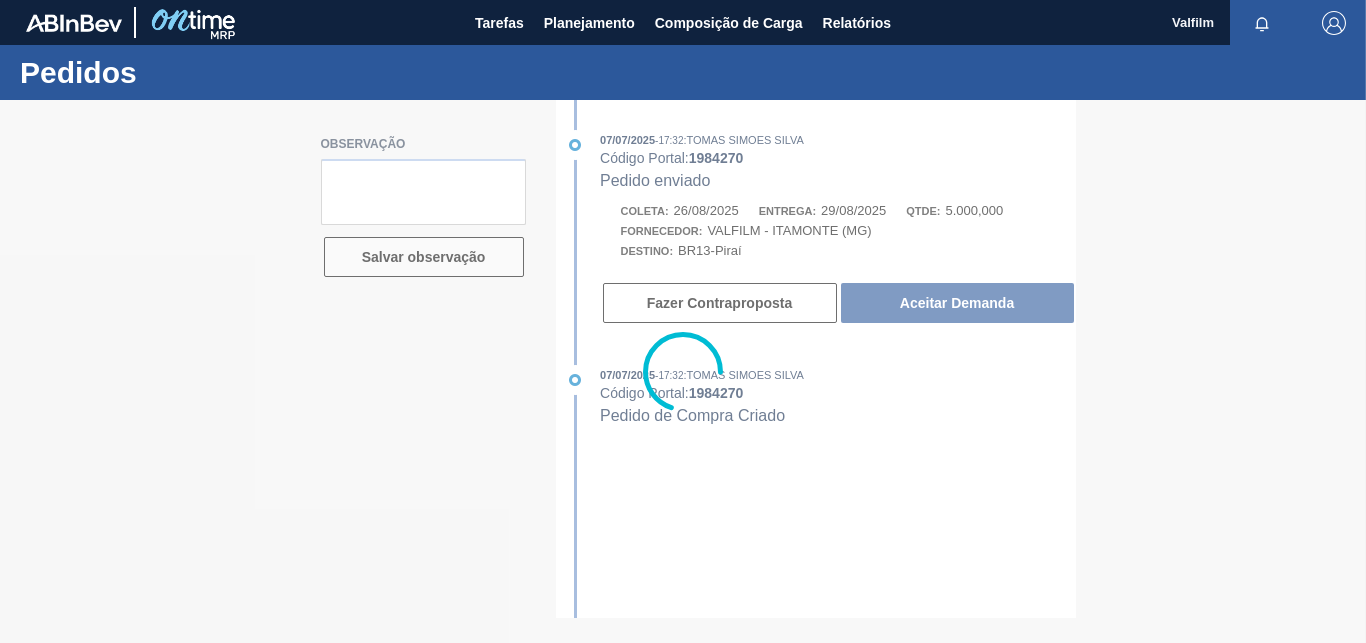 scroll, scrollTop: 0, scrollLeft: 0, axis: both 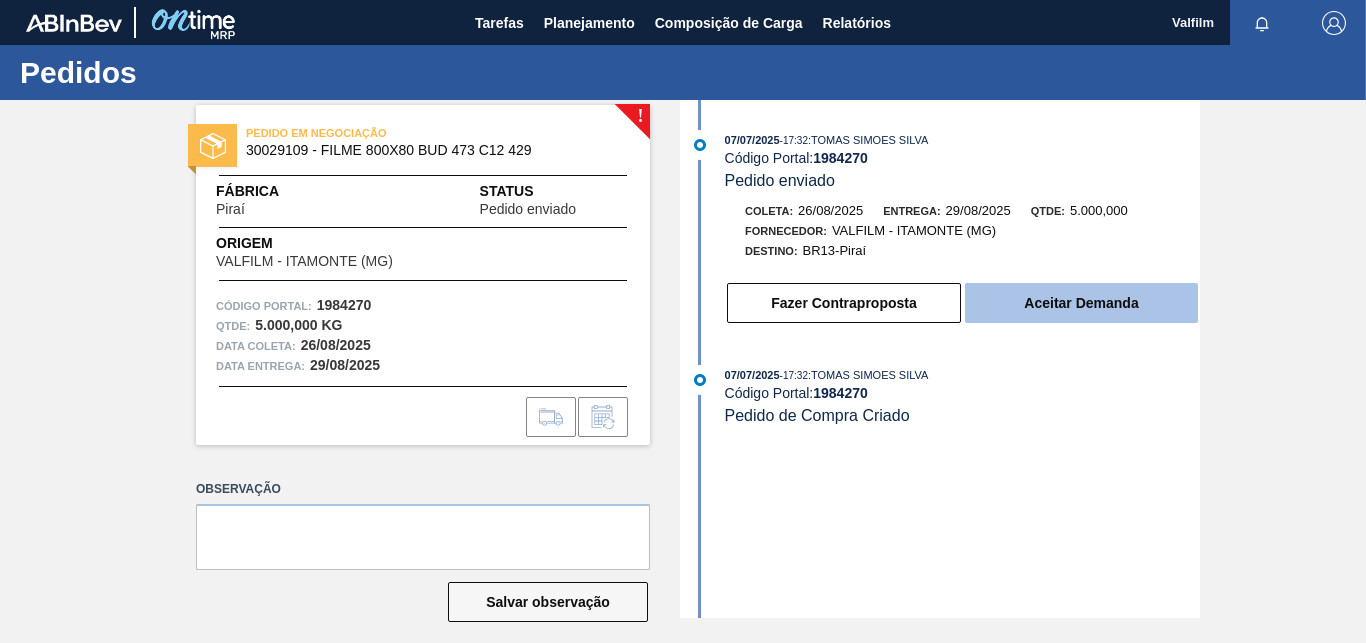 click on "Aceitar Demanda" at bounding box center [1081, 303] 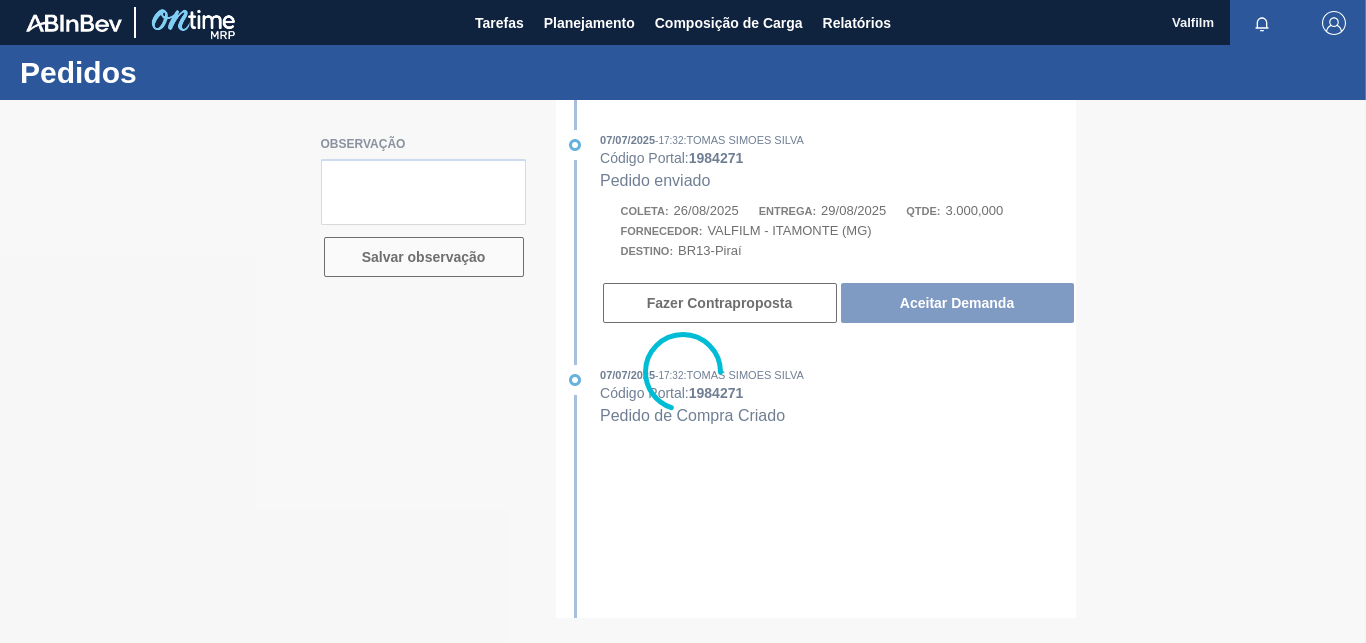 scroll, scrollTop: 0, scrollLeft: 0, axis: both 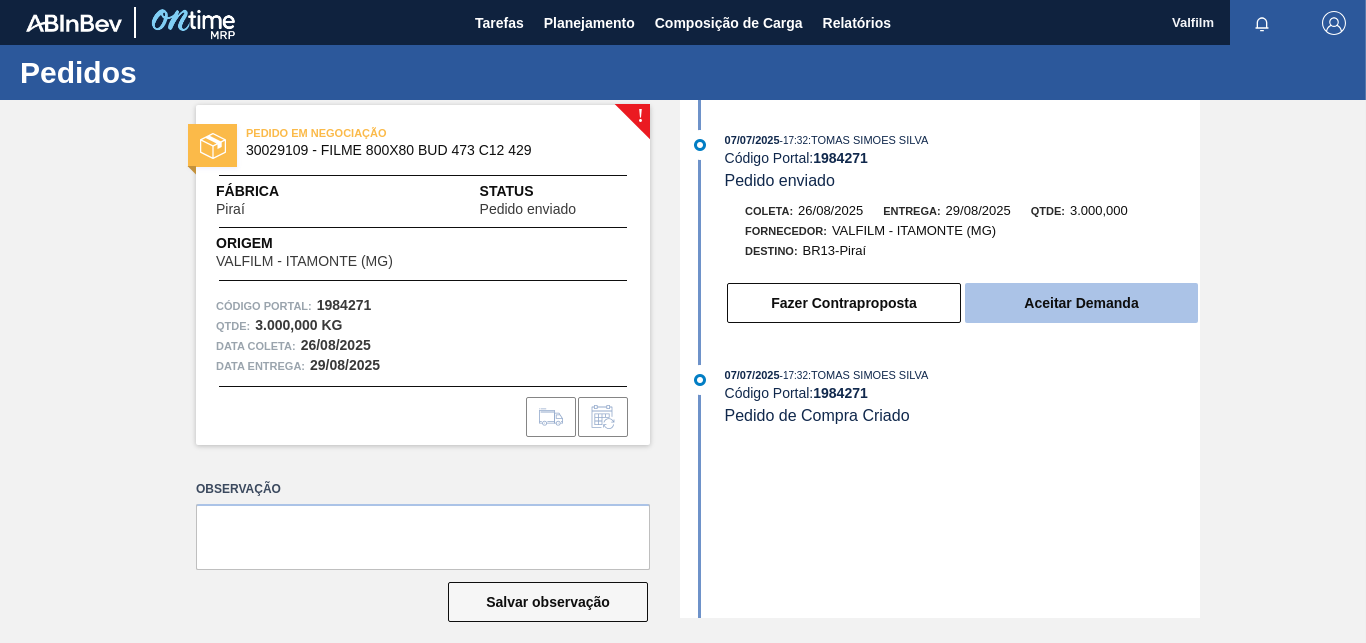 click on "Aceitar Demanda" at bounding box center [1081, 303] 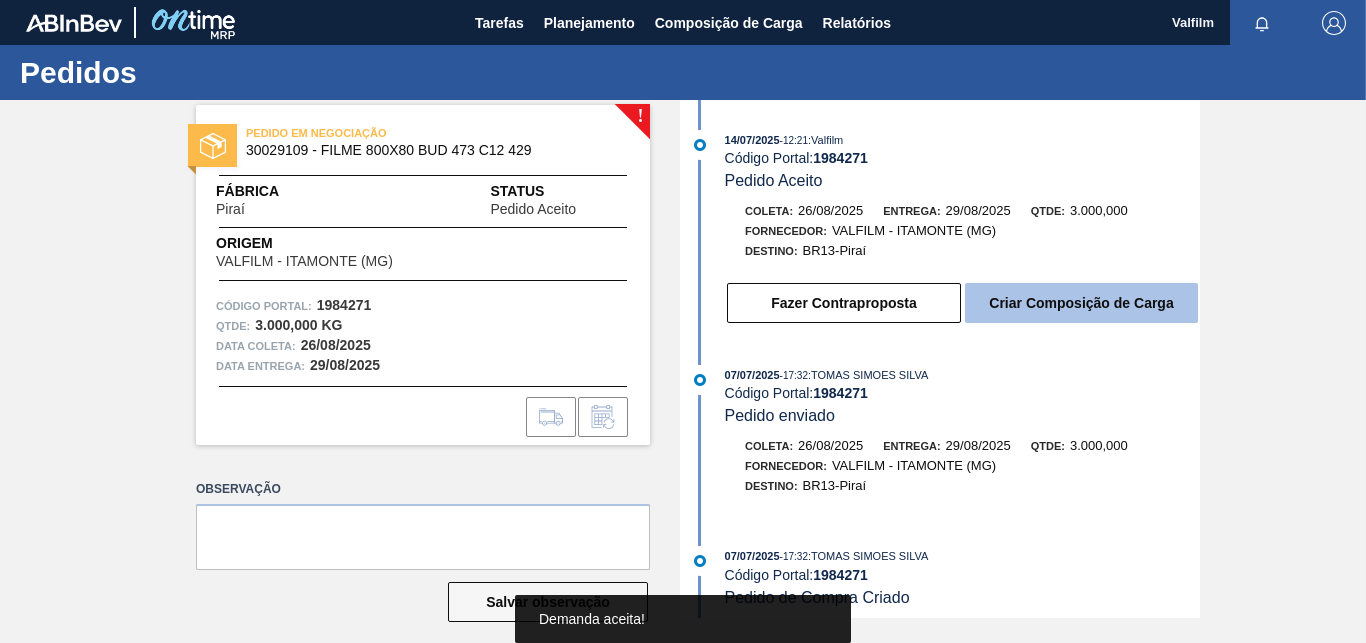click on "Criar Composição de Carga" at bounding box center [1081, 303] 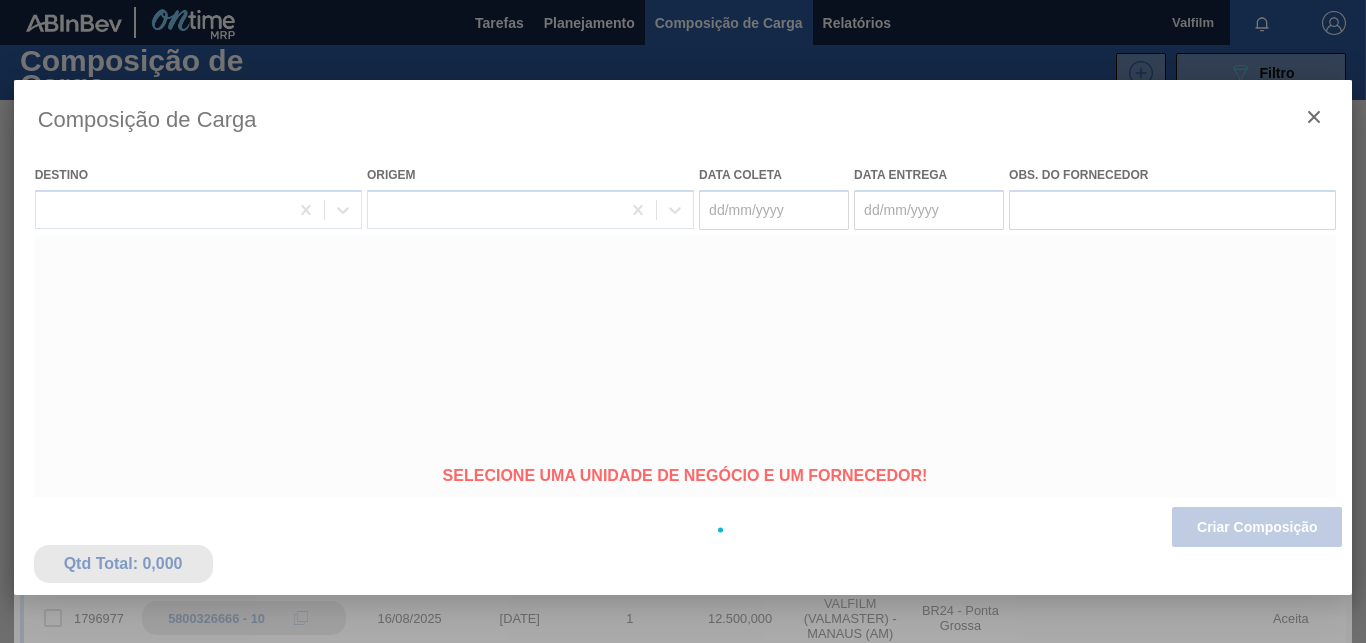 type on "26/08/2025" 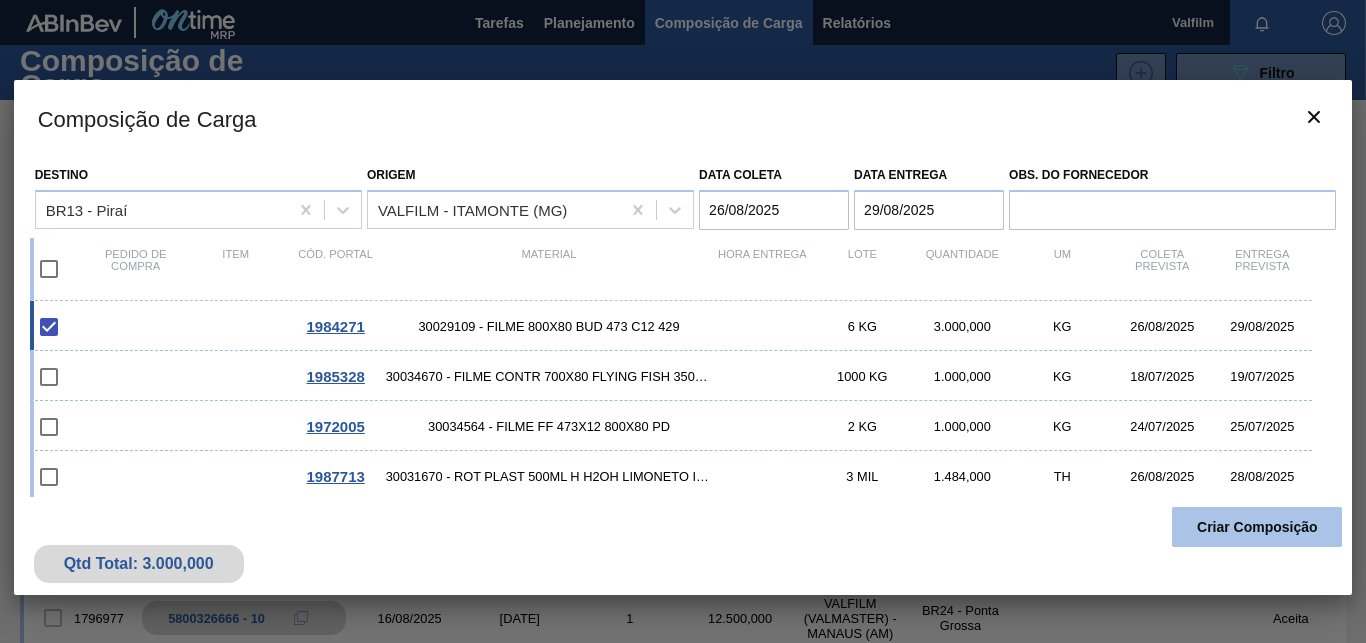 click on "Criar Composição" at bounding box center [1257, 527] 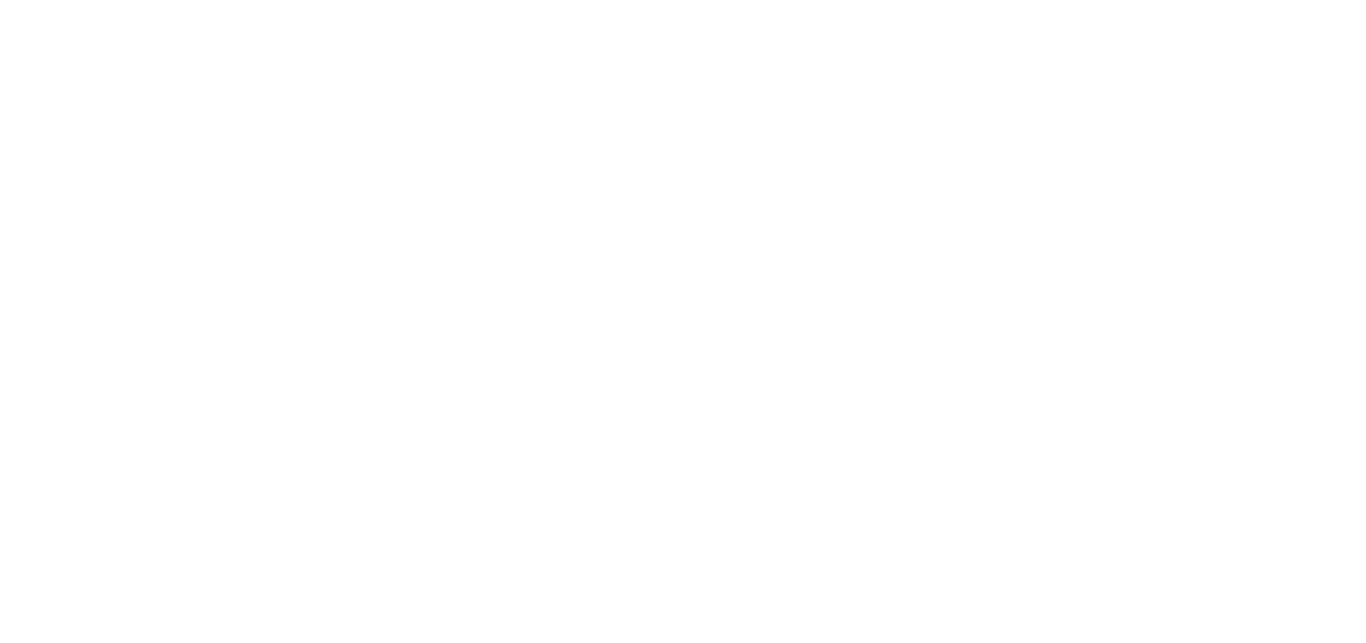 scroll, scrollTop: 0, scrollLeft: 0, axis: both 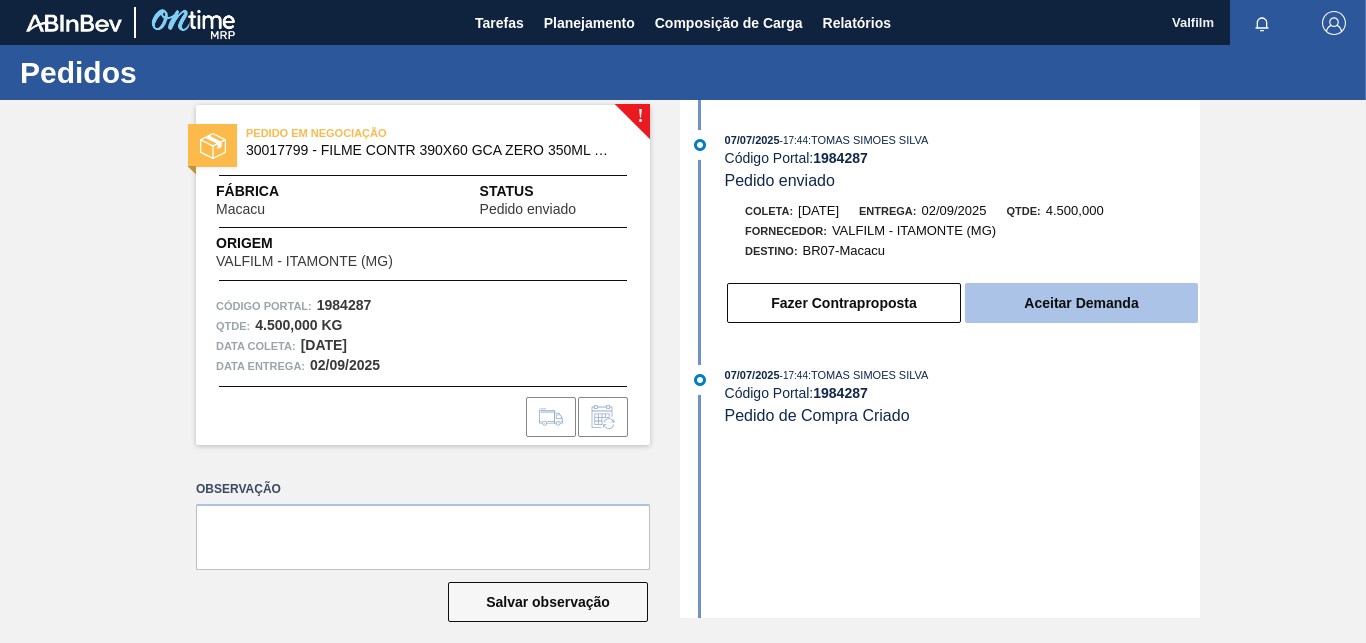 click on "Aceitar Demanda" at bounding box center [1081, 303] 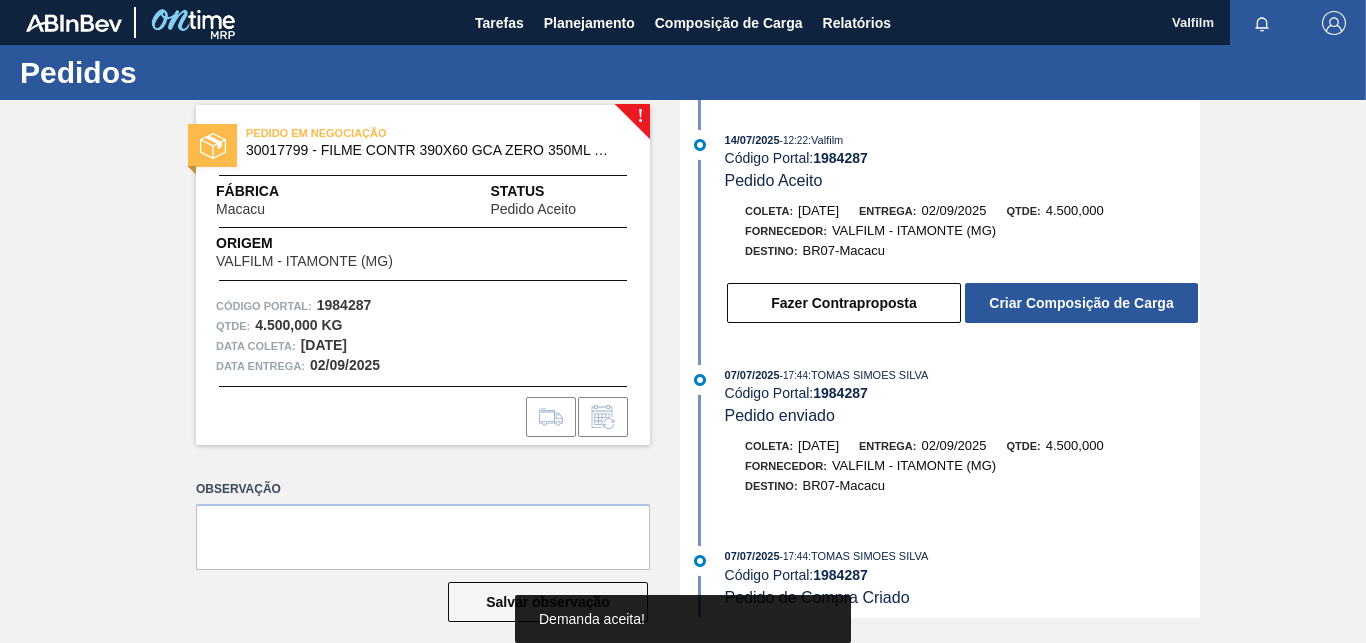 click on "Criar Composição de Carga" at bounding box center (1081, 303) 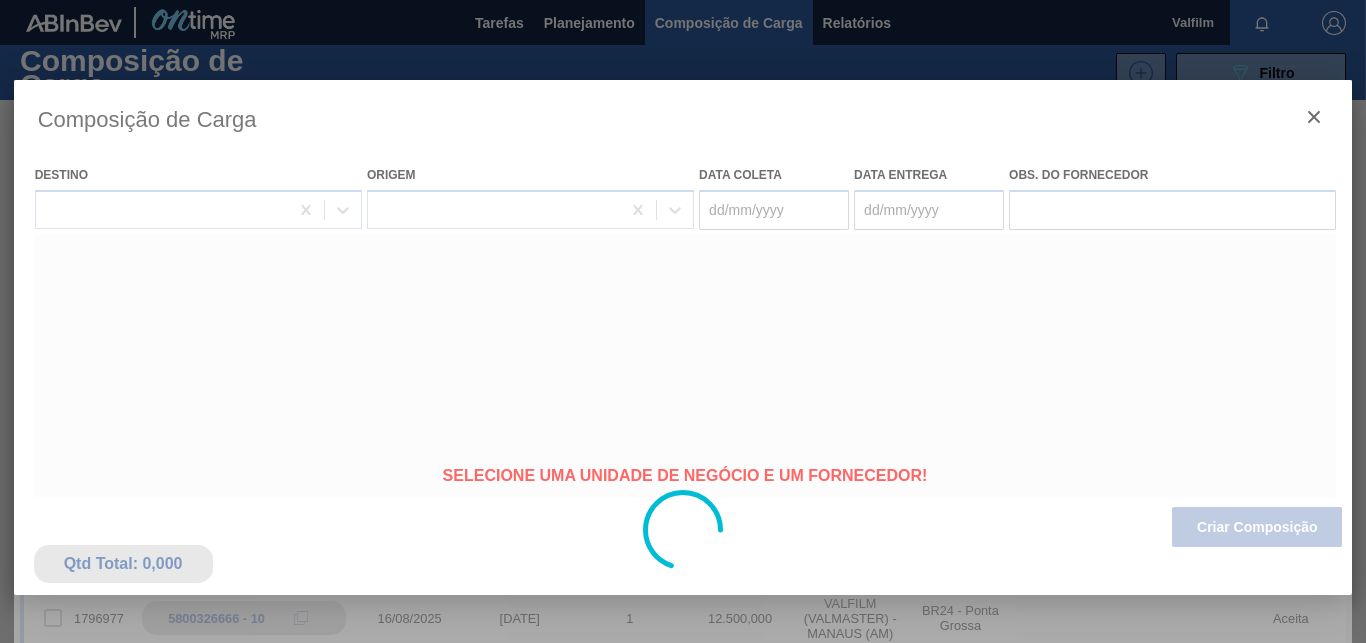 type on "30/08/2025" 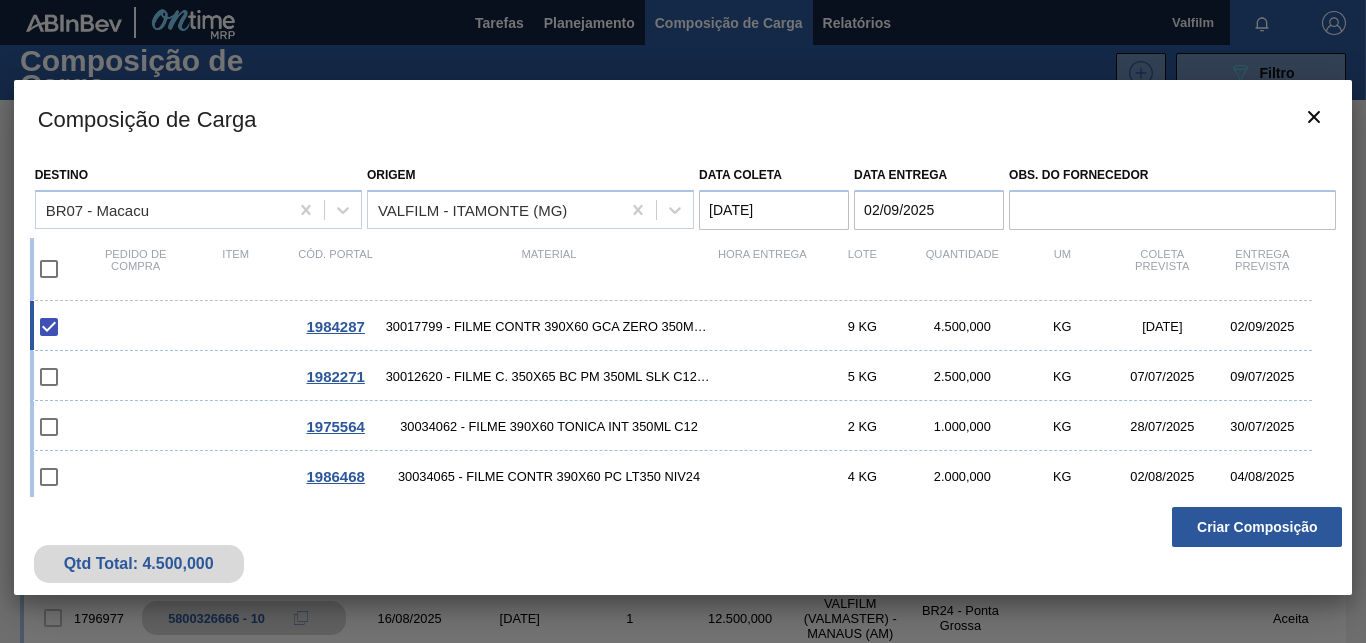 click on "30/08/2025" at bounding box center [774, 210] 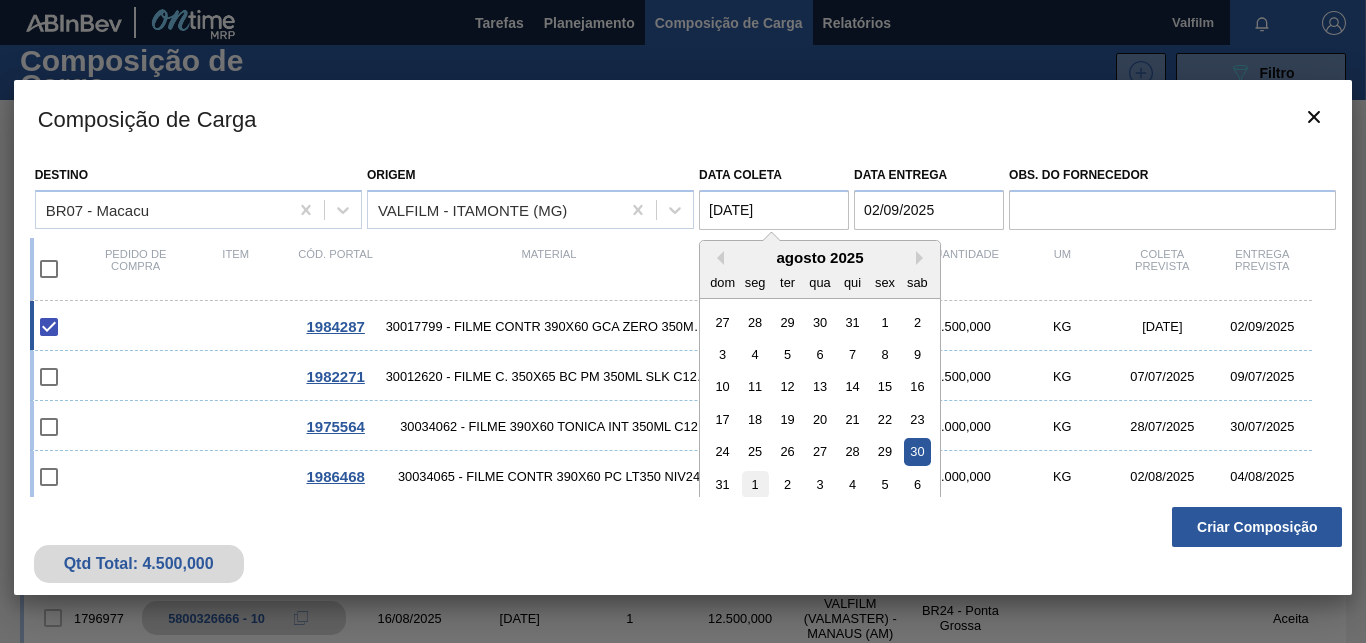 click on "1" at bounding box center [755, 484] 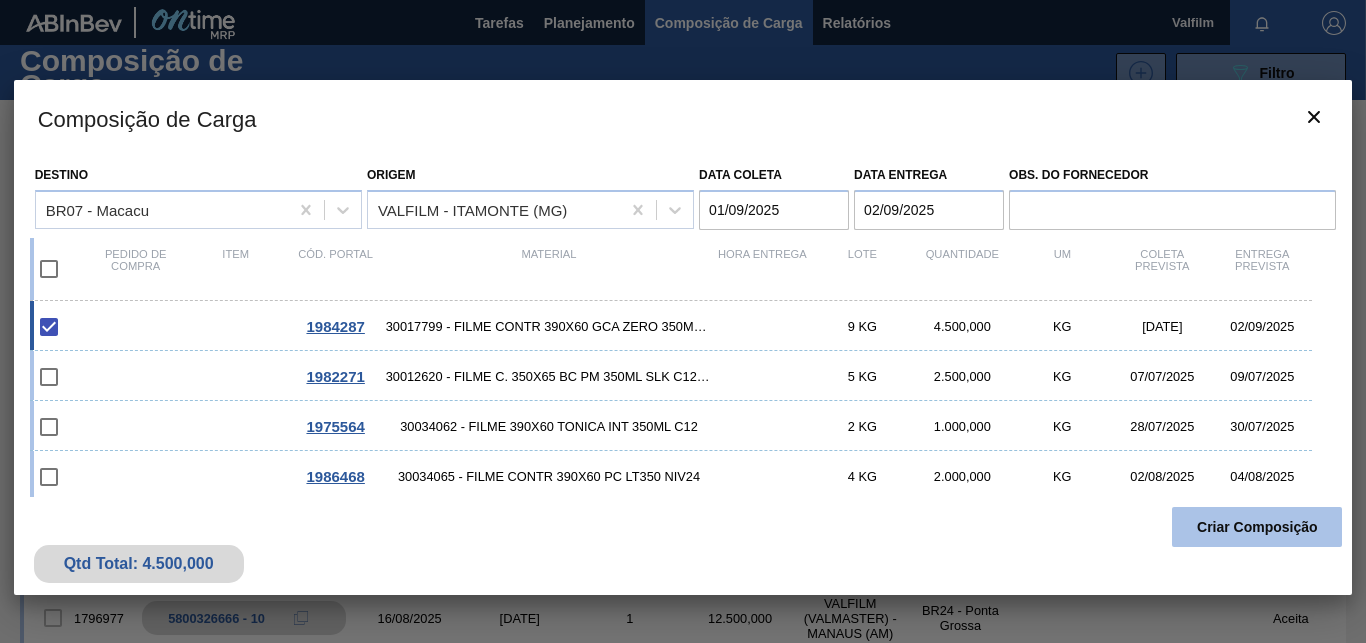click on "Criar Composição" at bounding box center (1257, 527) 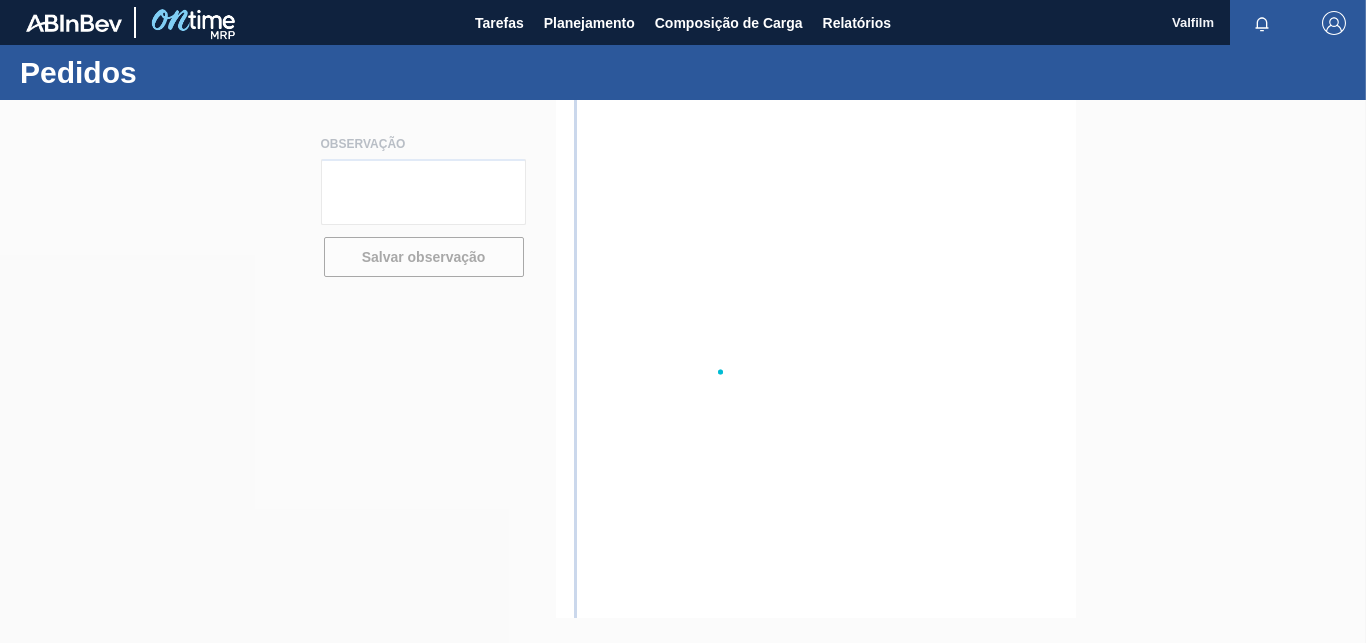 scroll, scrollTop: 0, scrollLeft: 0, axis: both 